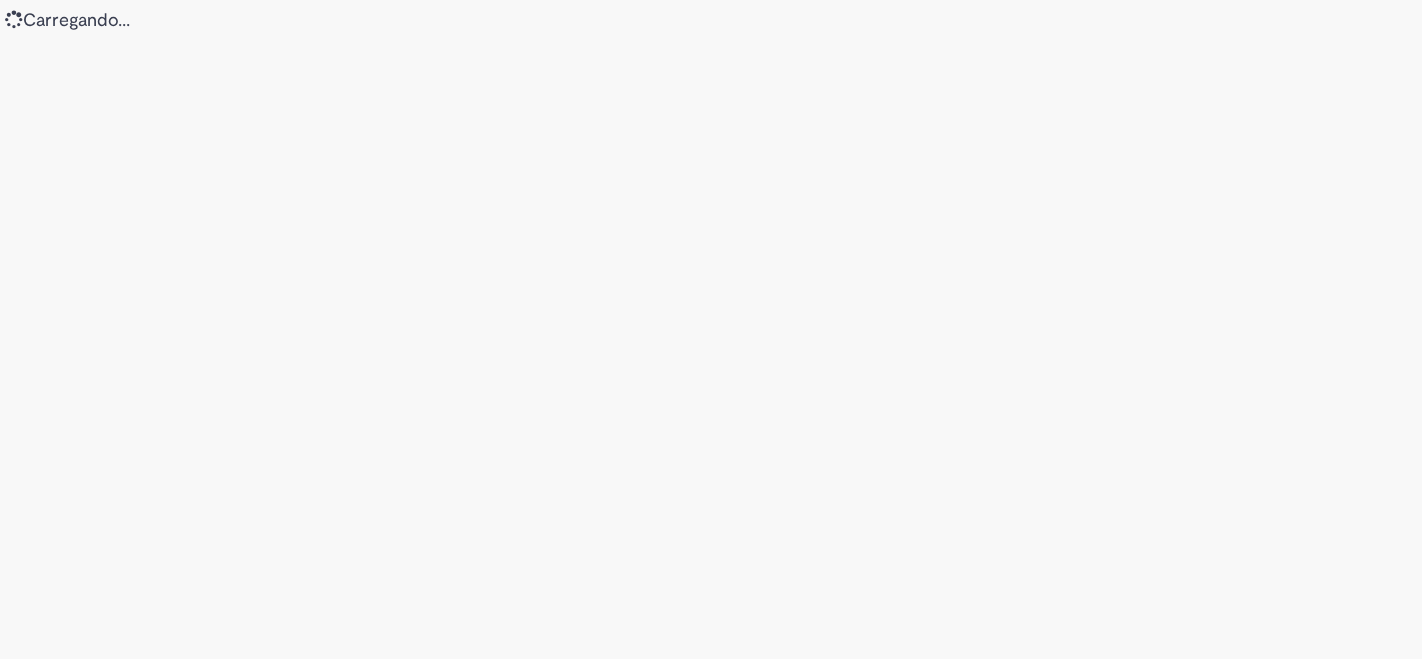 scroll, scrollTop: 0, scrollLeft: 0, axis: both 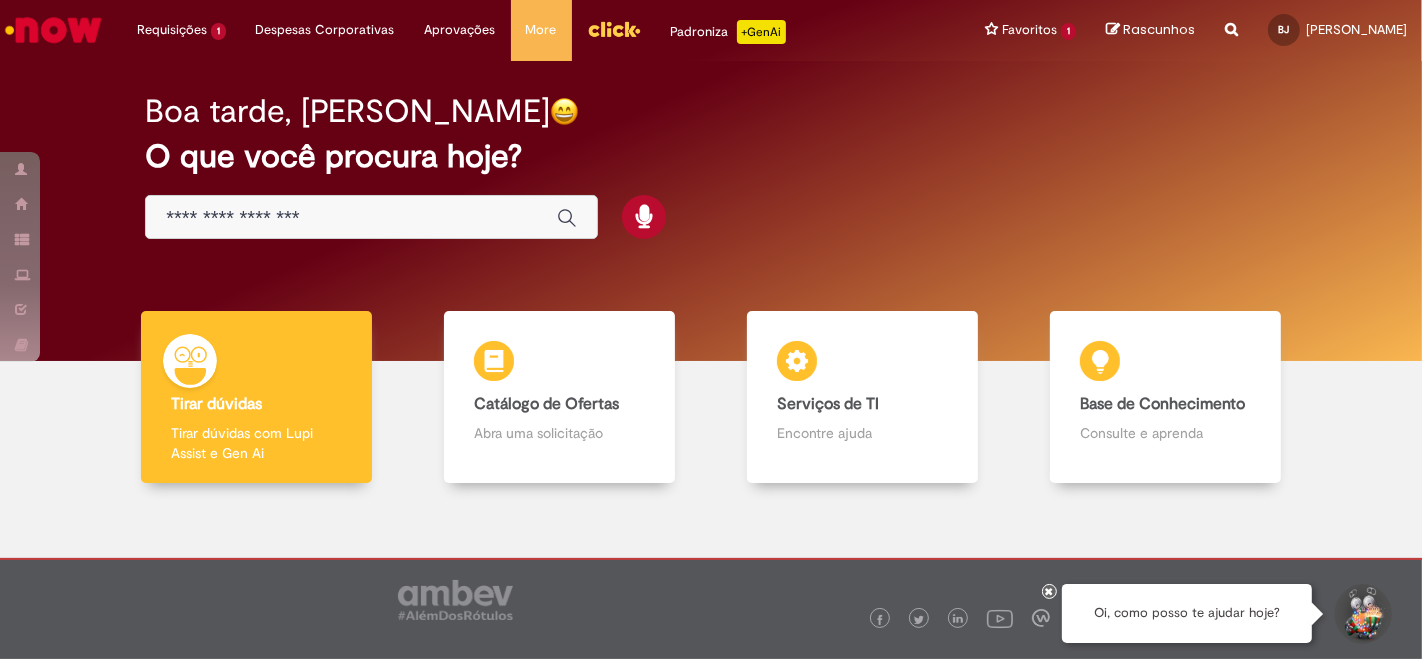click at bounding box center [351, 218] 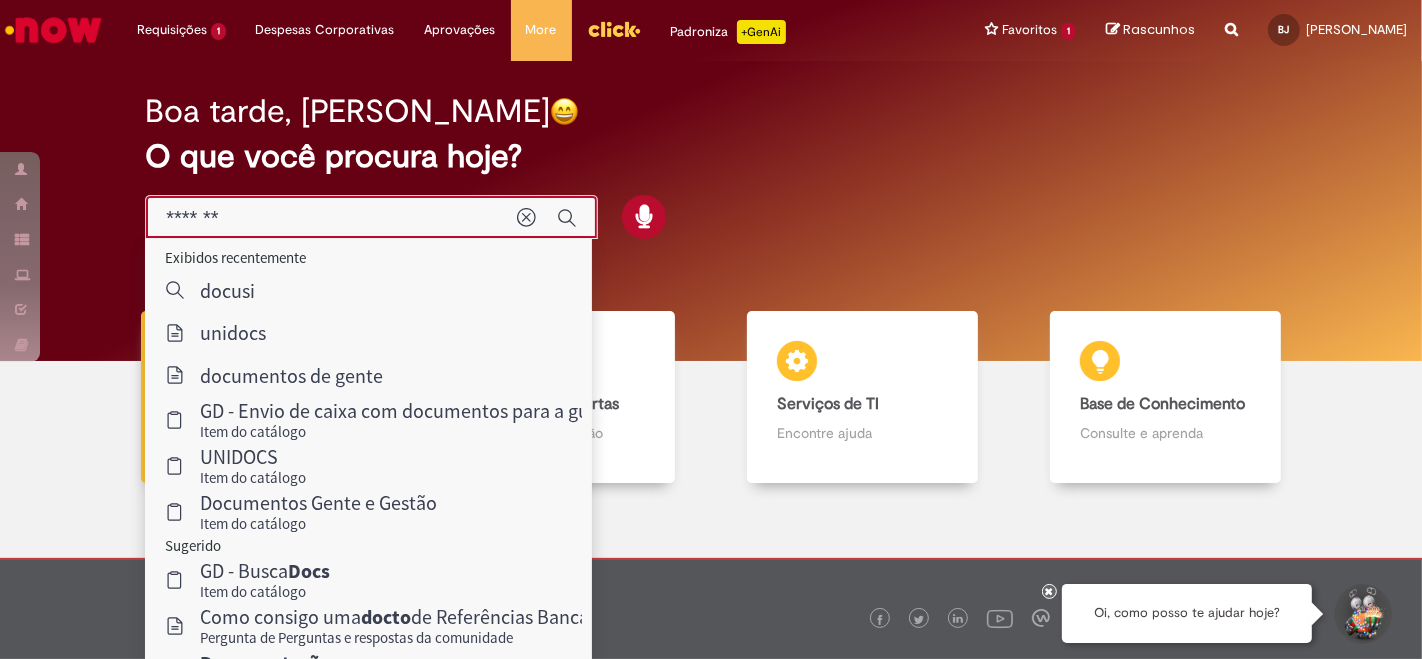 type on "********" 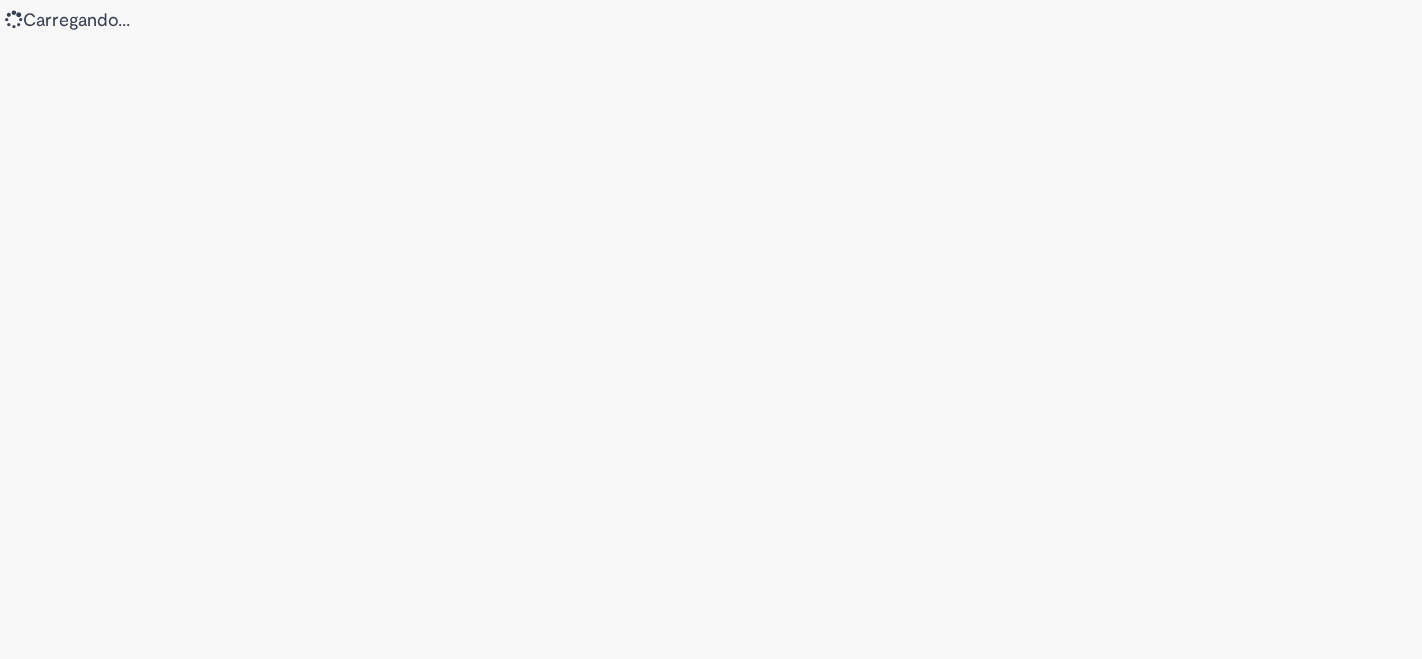 scroll, scrollTop: 0, scrollLeft: 0, axis: both 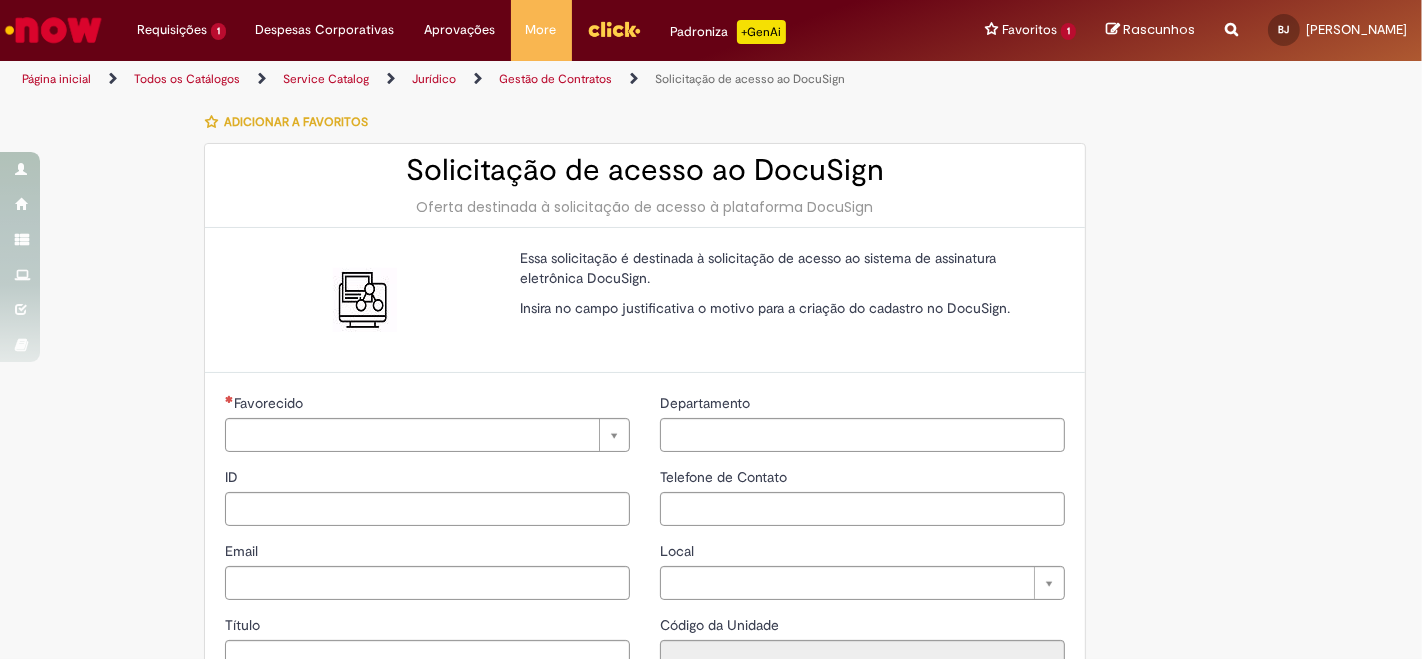 type on "********" 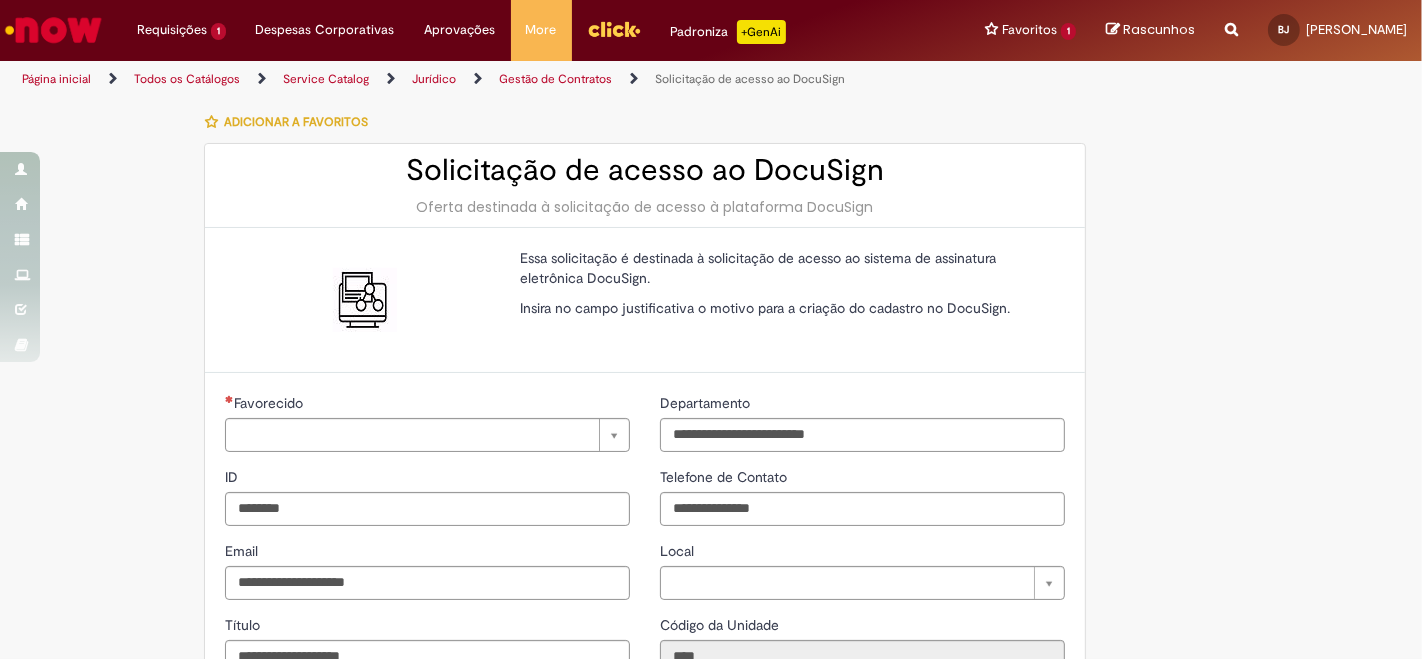 type on "**********" 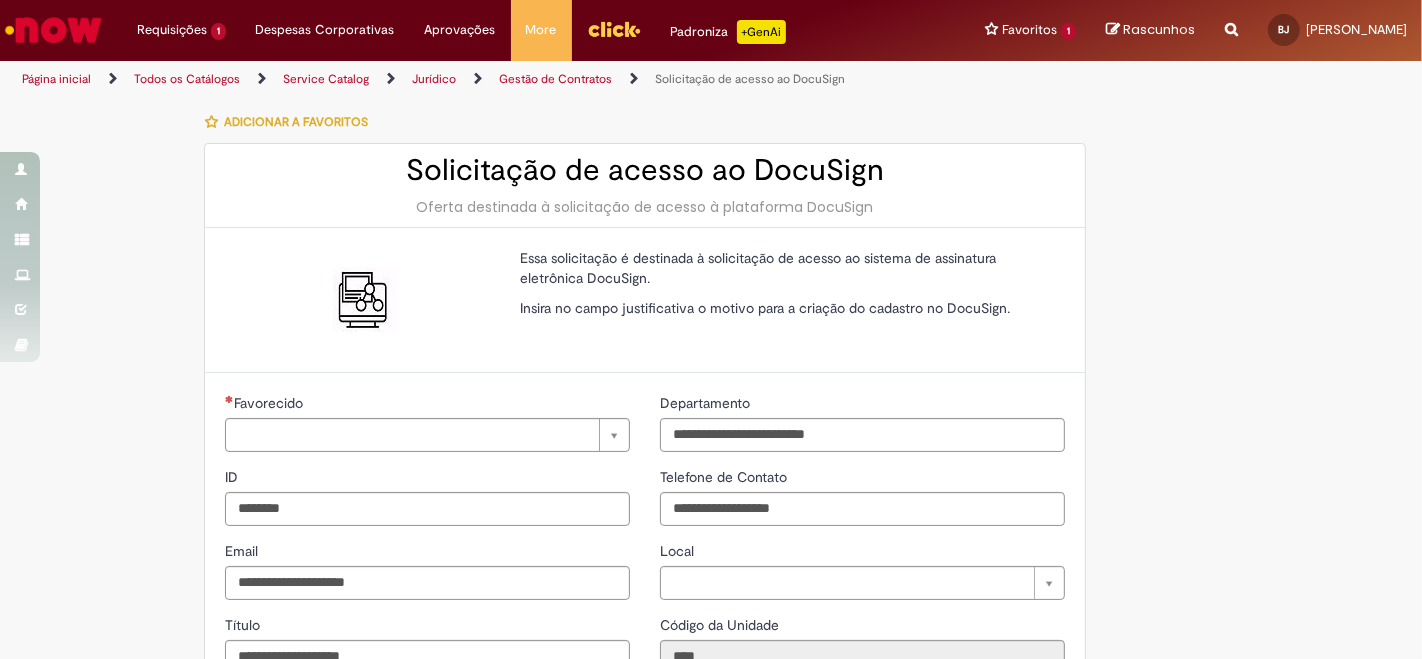 type on "**********" 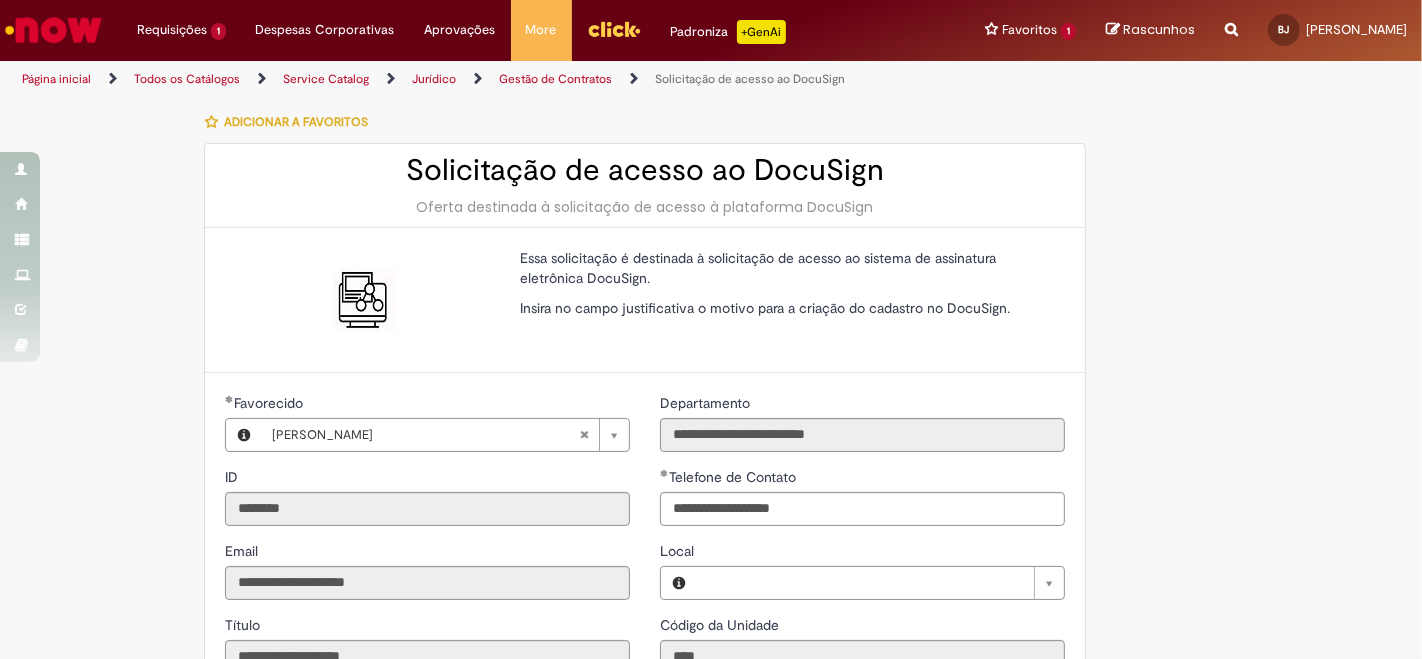type on "**********" 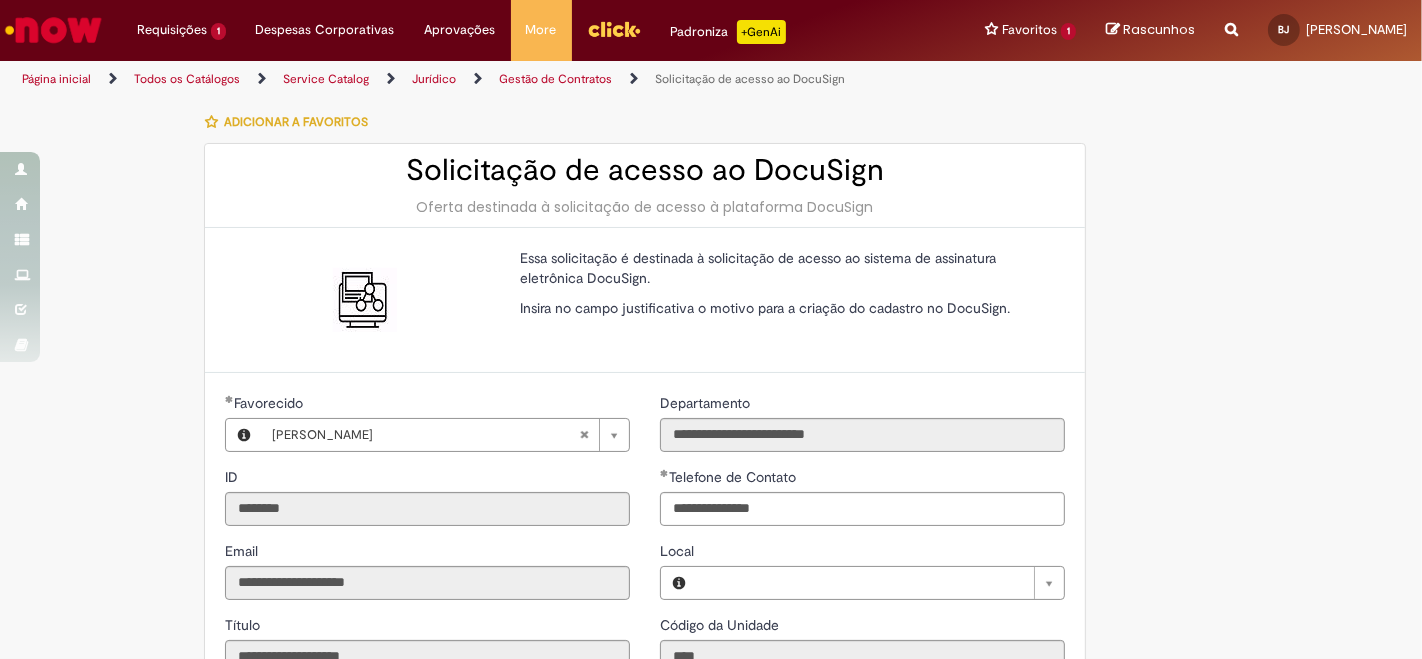 type on "**********" 